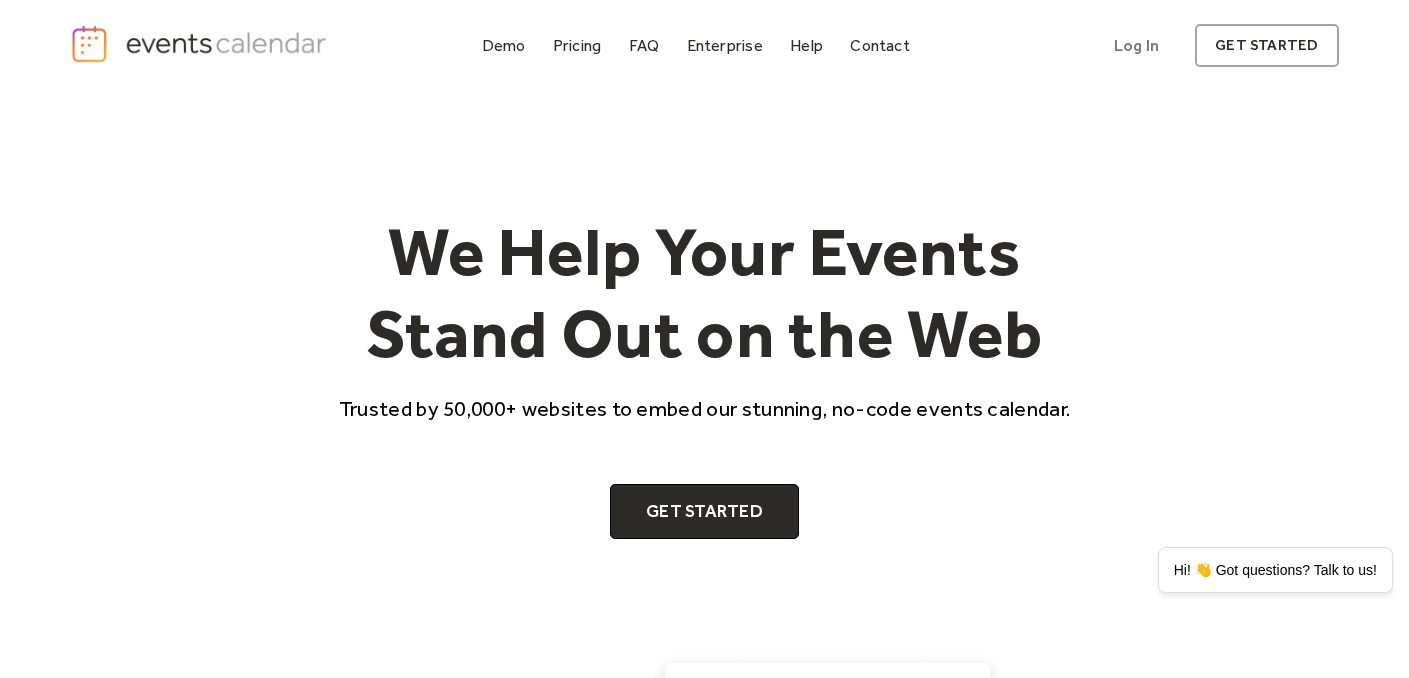 scroll, scrollTop: 0, scrollLeft: 0, axis: both 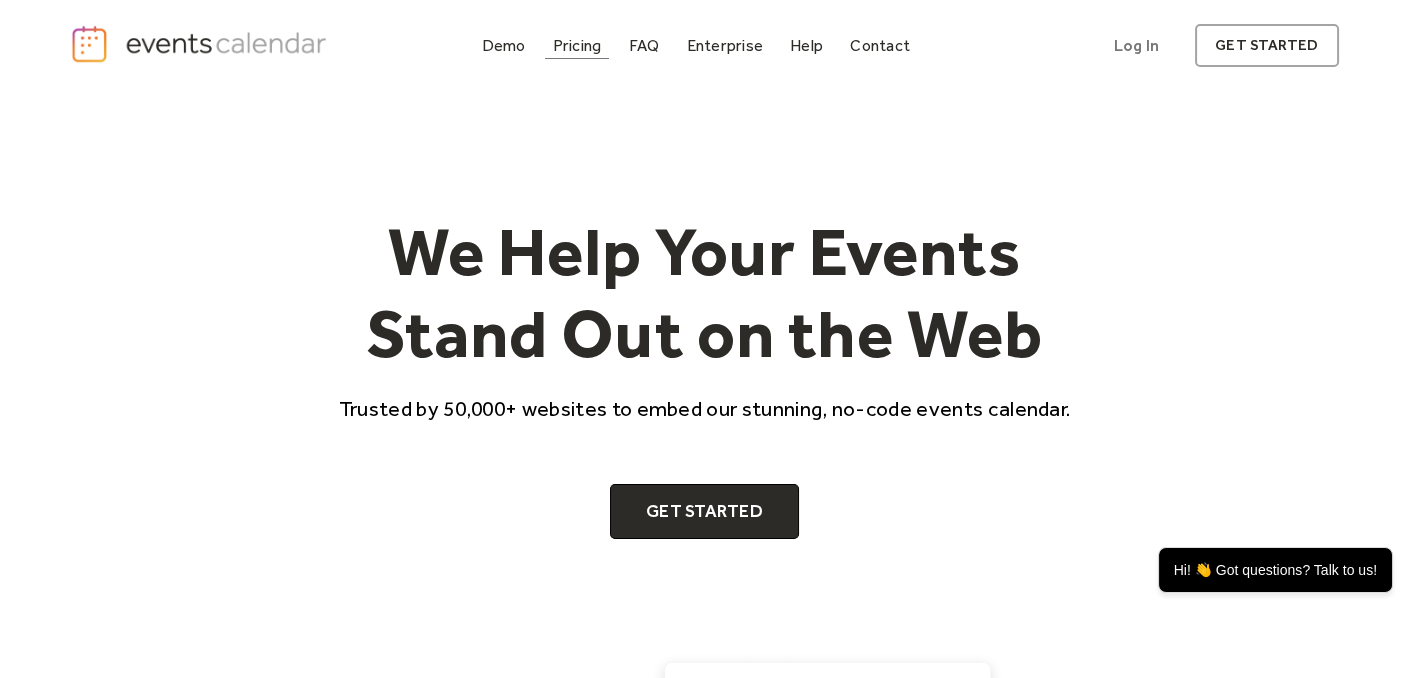 click on "Pricing" at bounding box center [577, 45] 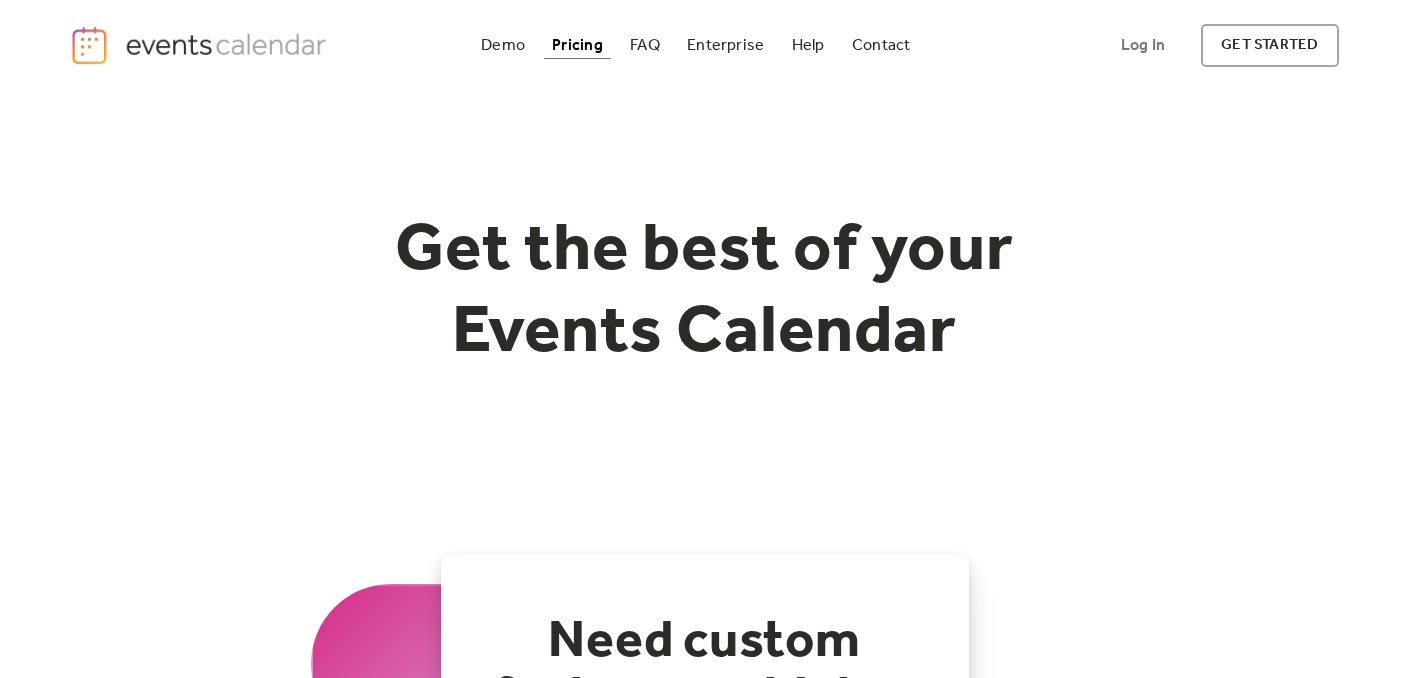 scroll, scrollTop: 0, scrollLeft: 0, axis: both 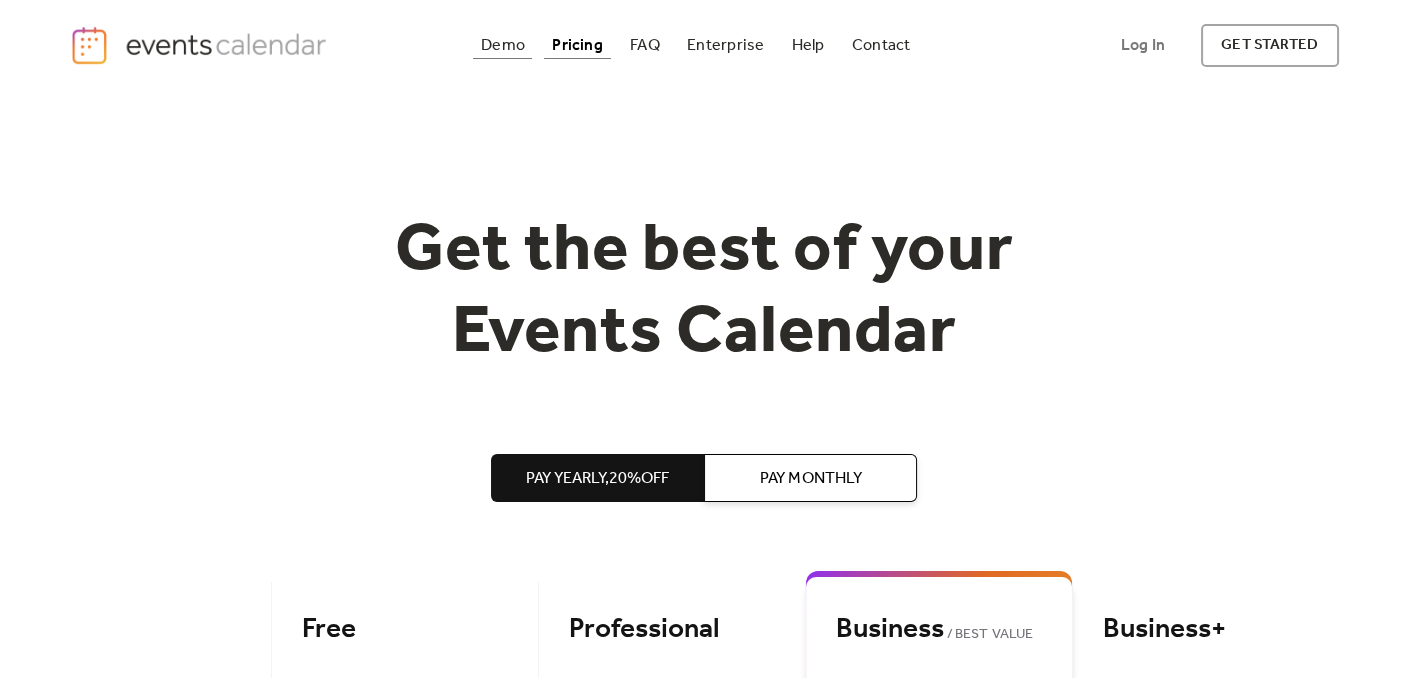 click on "Demo" at bounding box center (503, 45) 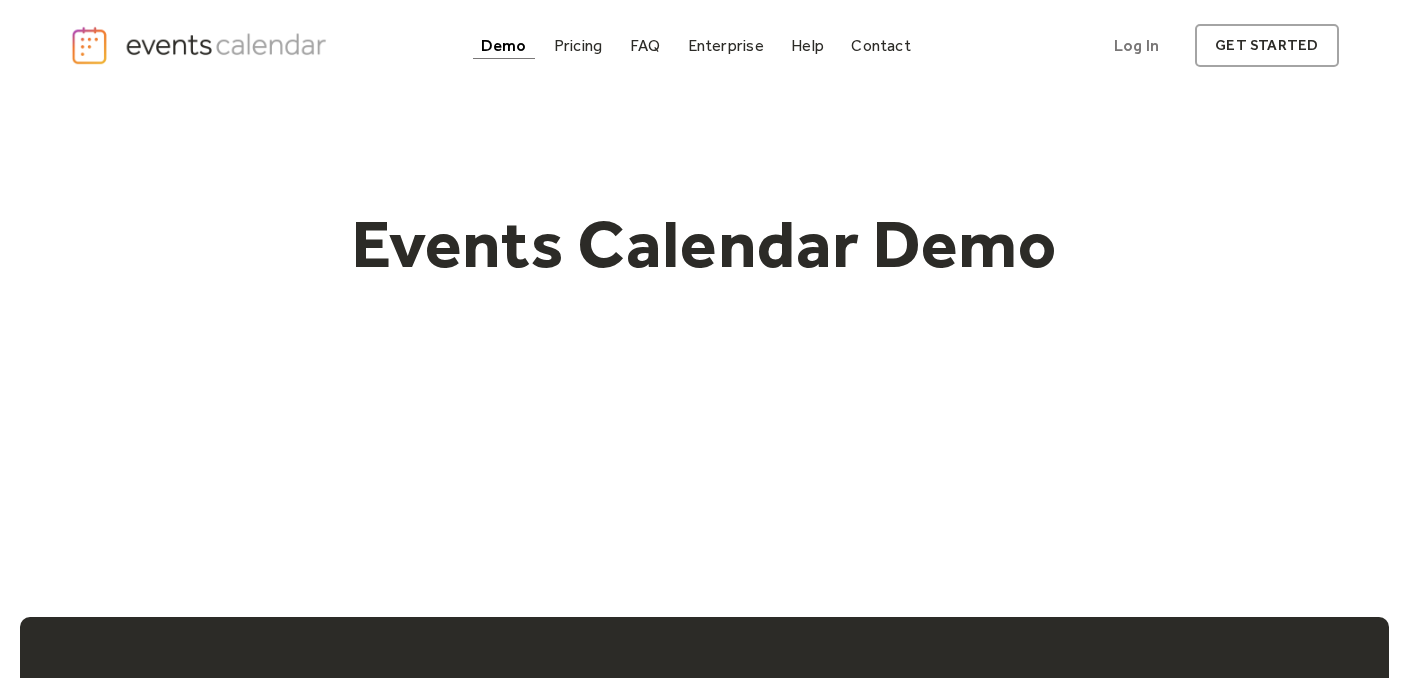 scroll, scrollTop: 0, scrollLeft: 0, axis: both 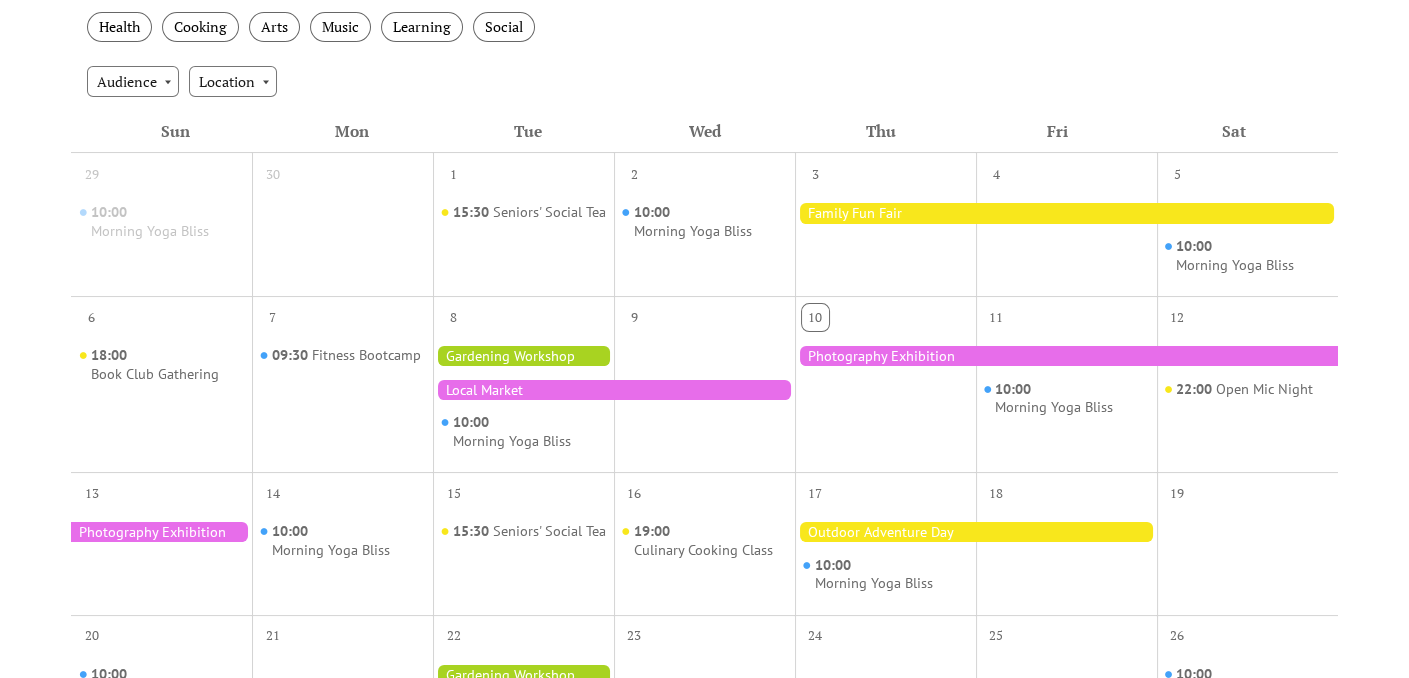 click at bounding box center (523, 356) 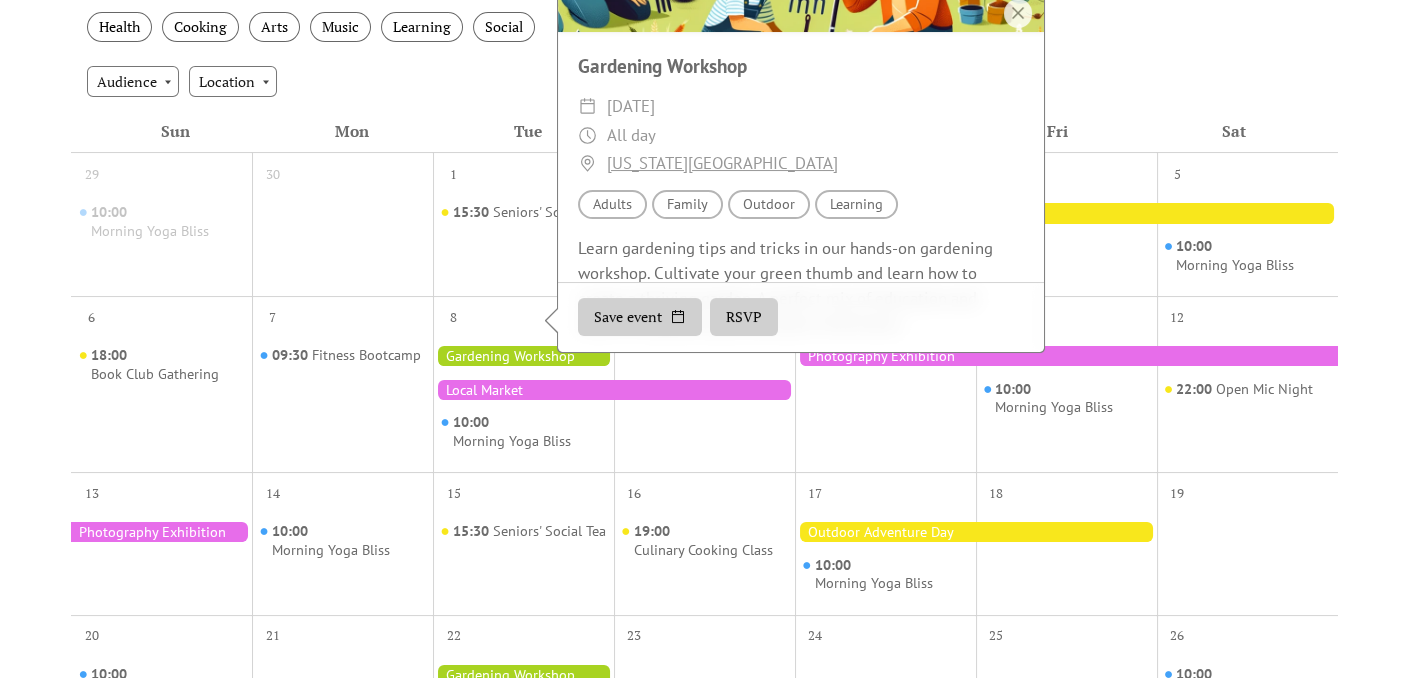 scroll, scrollTop: 270, scrollLeft: 0, axis: vertical 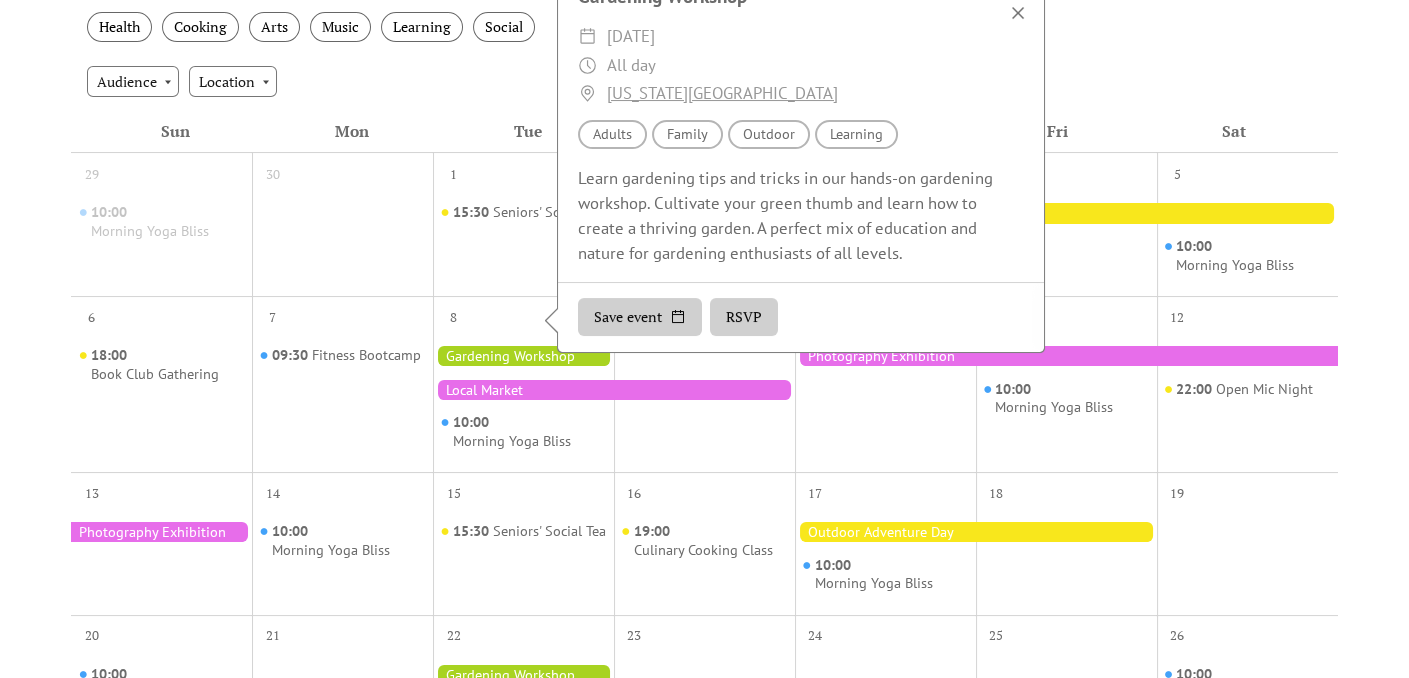 click at bounding box center [1018, 13] 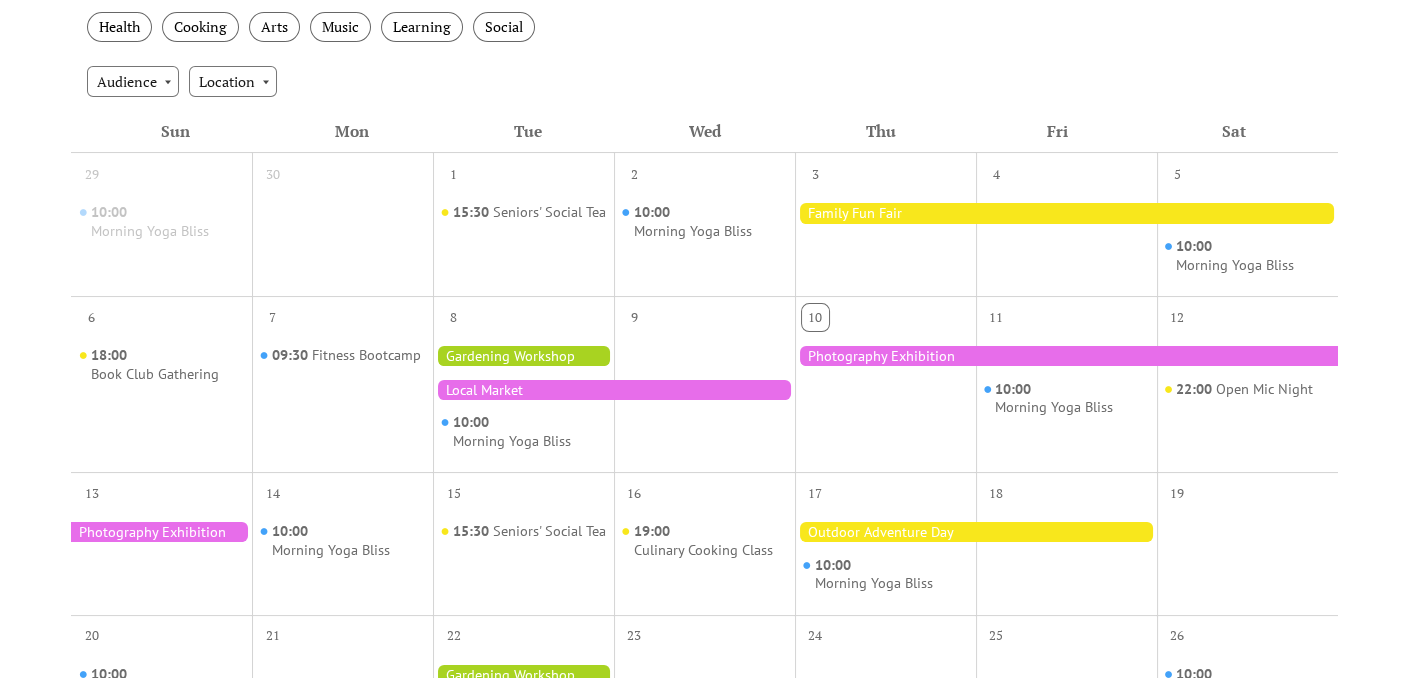 click at bounding box center (614, 390) 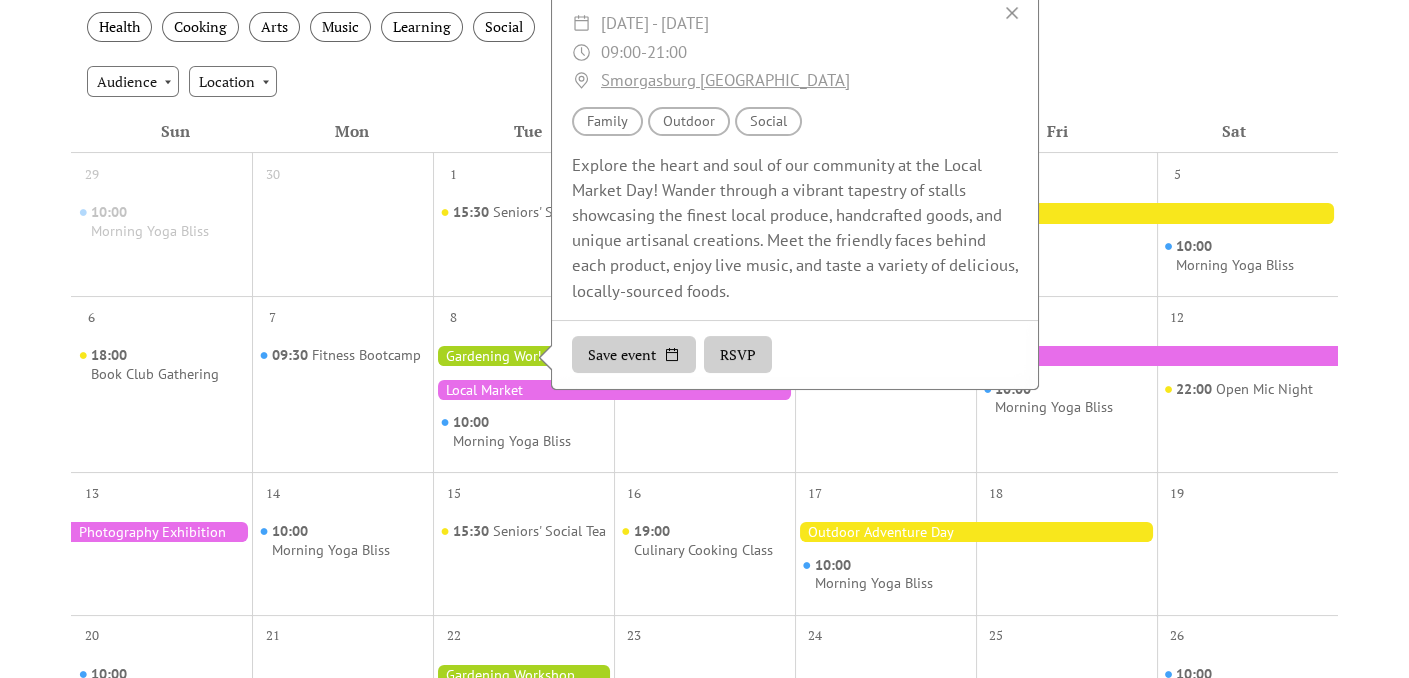 scroll, scrollTop: 0, scrollLeft: 0, axis: both 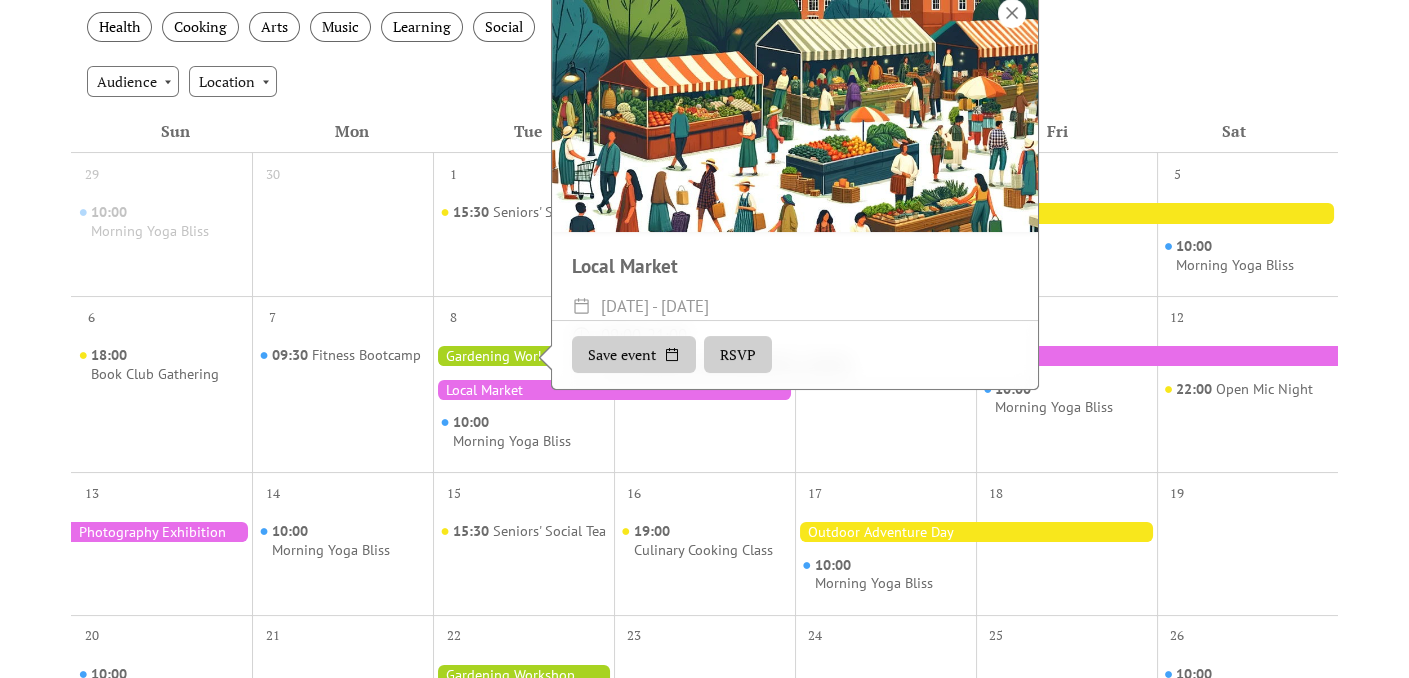 click at bounding box center (1012, 13) 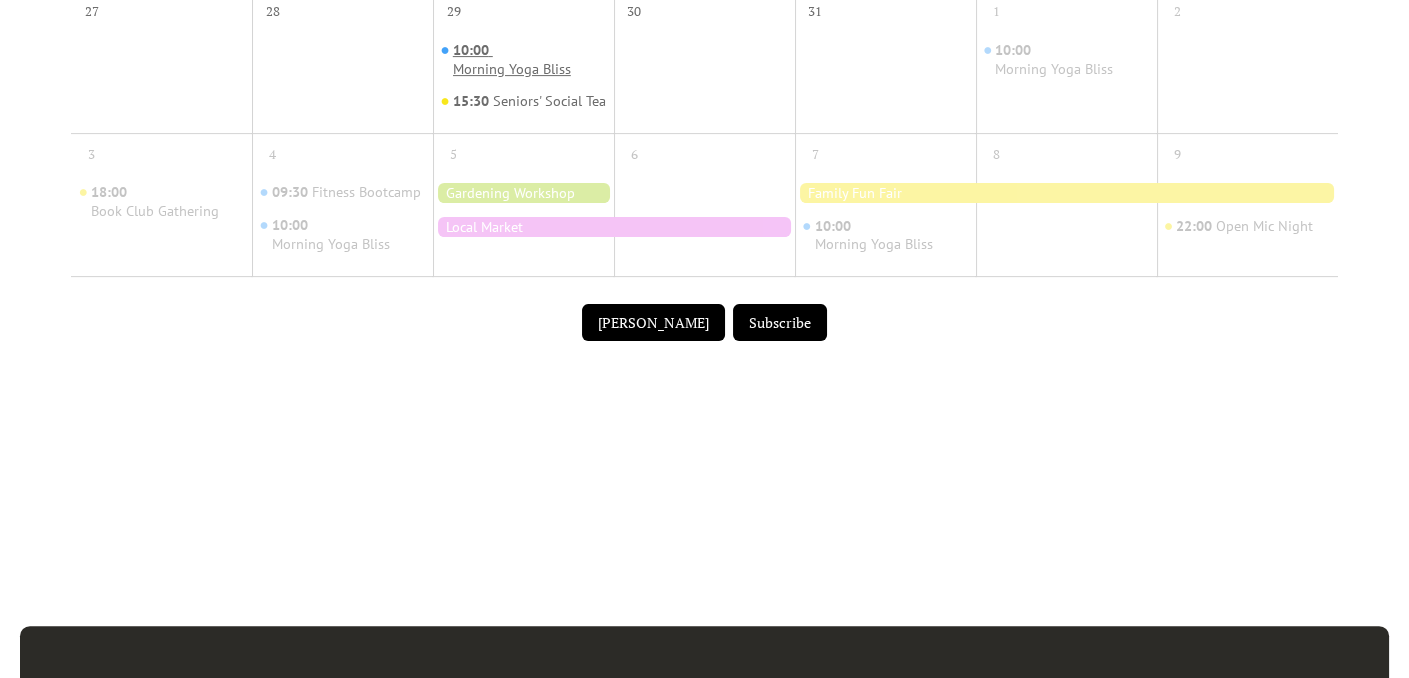 scroll, scrollTop: 900, scrollLeft: 0, axis: vertical 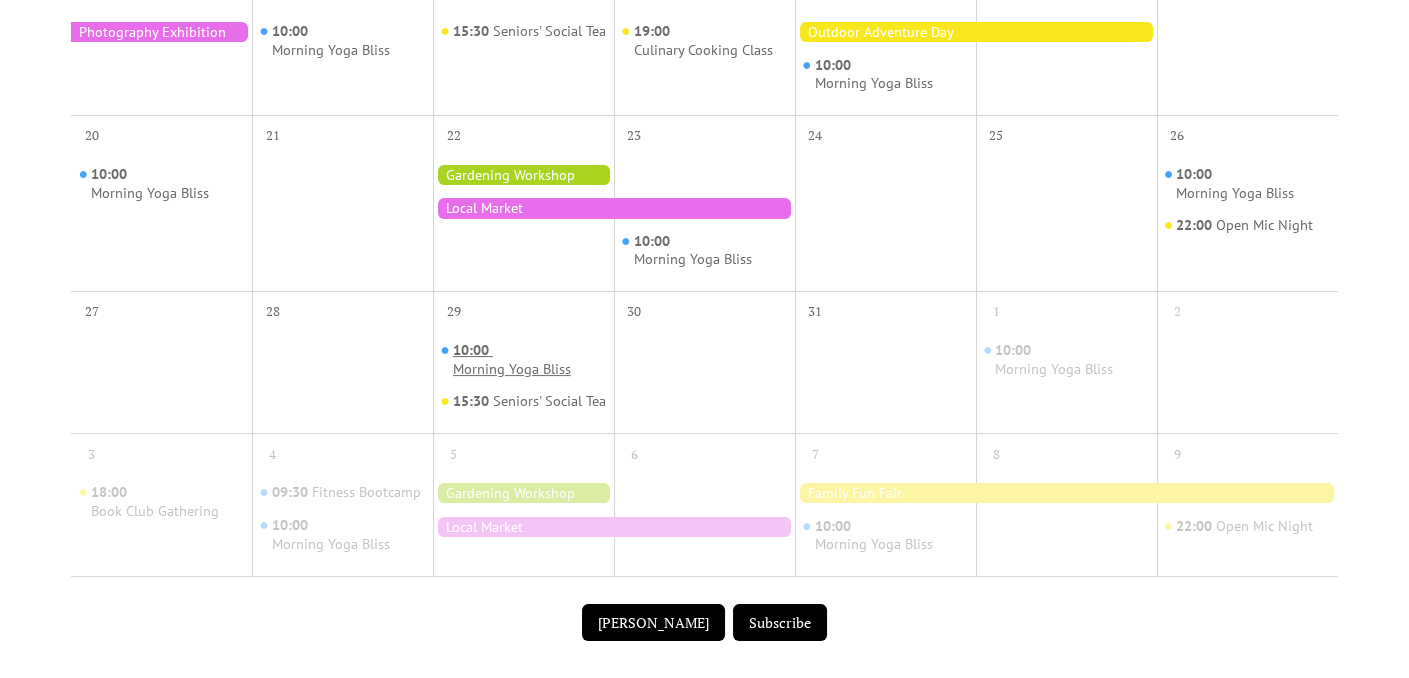 click on "Morning Yoga Bliss" at bounding box center [512, 369] 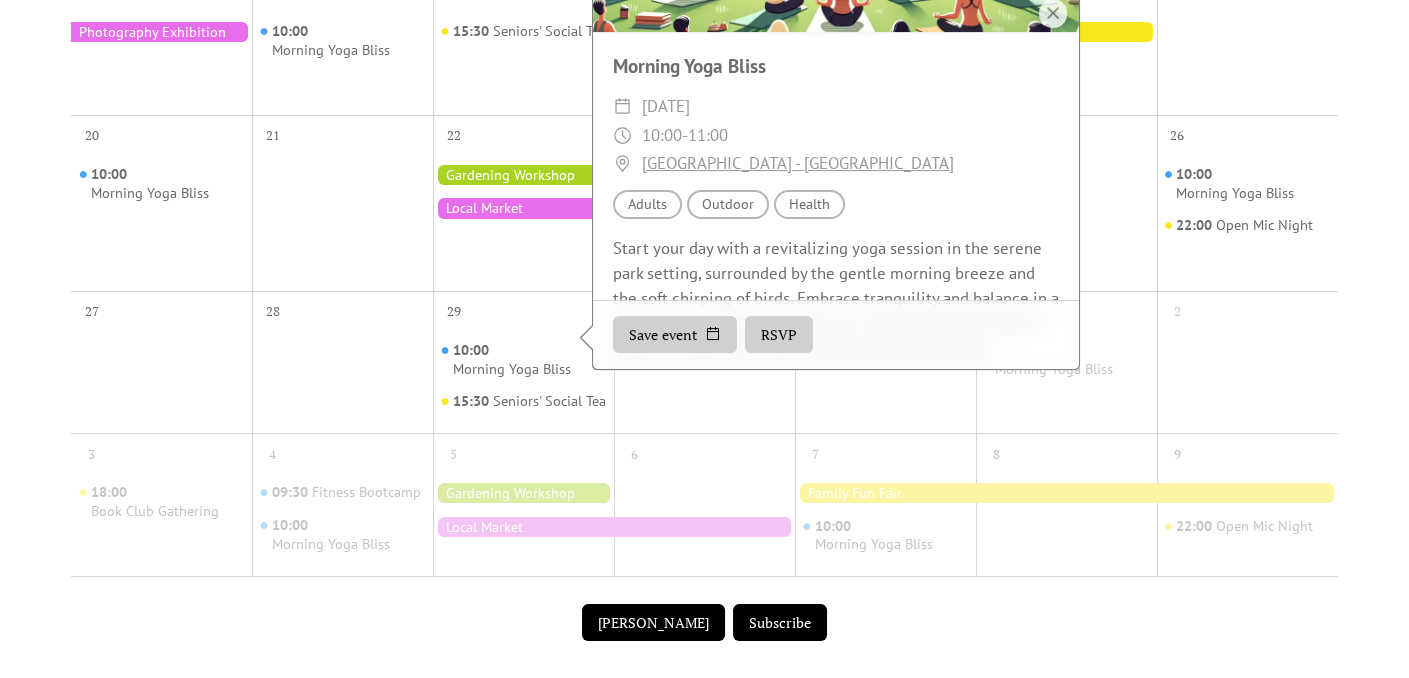 scroll, scrollTop: 278, scrollLeft: 0, axis: vertical 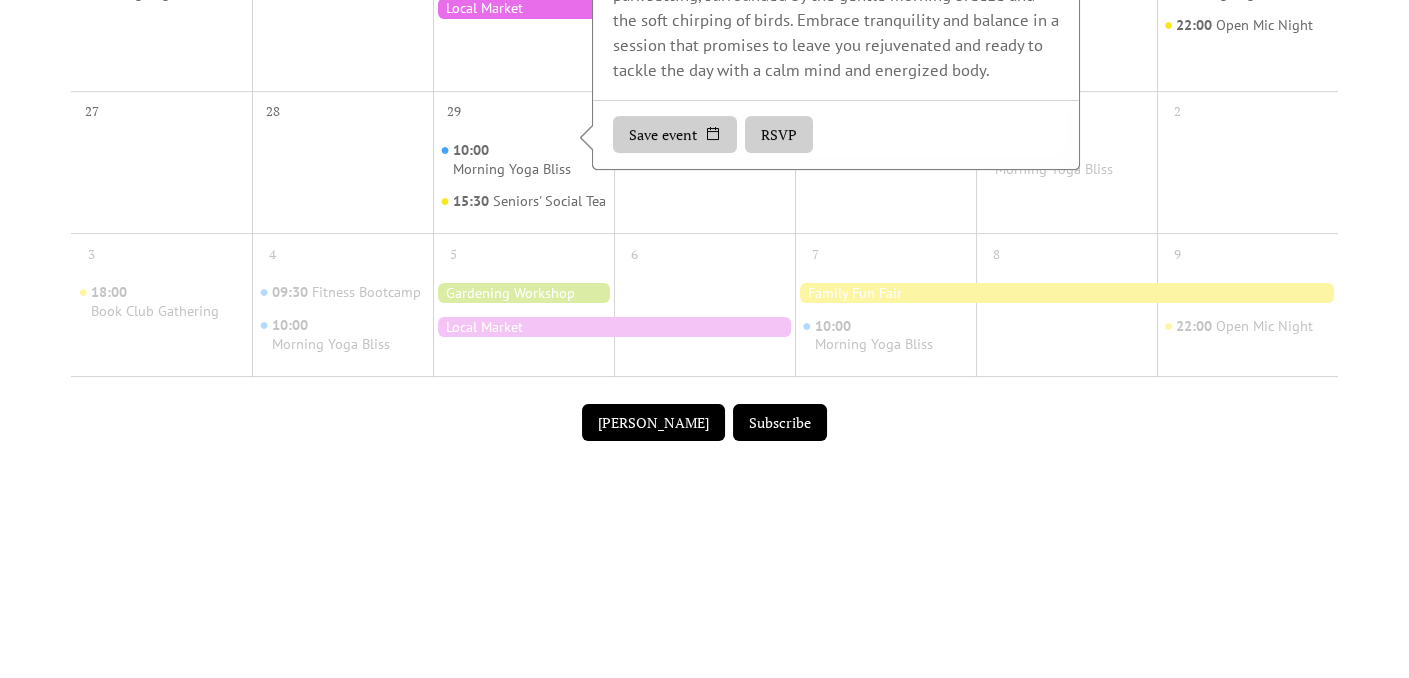 click on "Events Calendar Demo Loading the Events Calendar..." at bounding box center (704, -222) 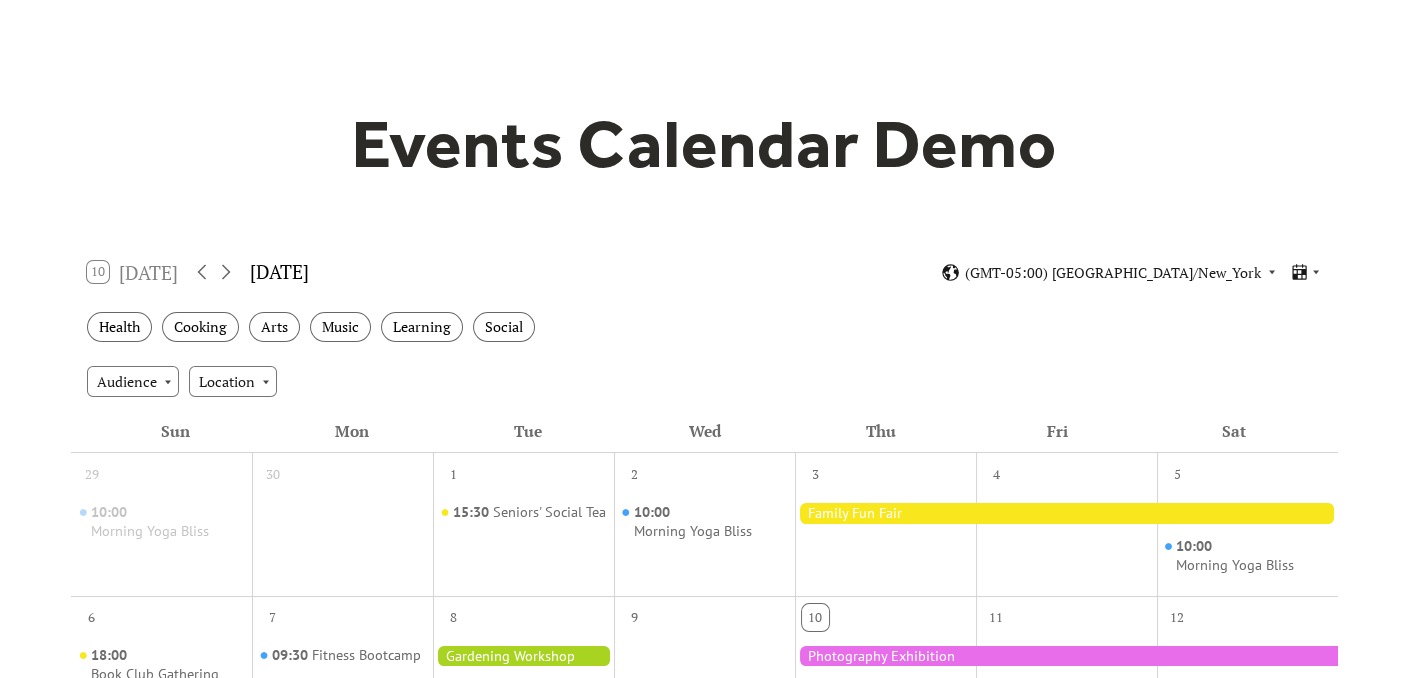 scroll, scrollTop: 0, scrollLeft: 0, axis: both 